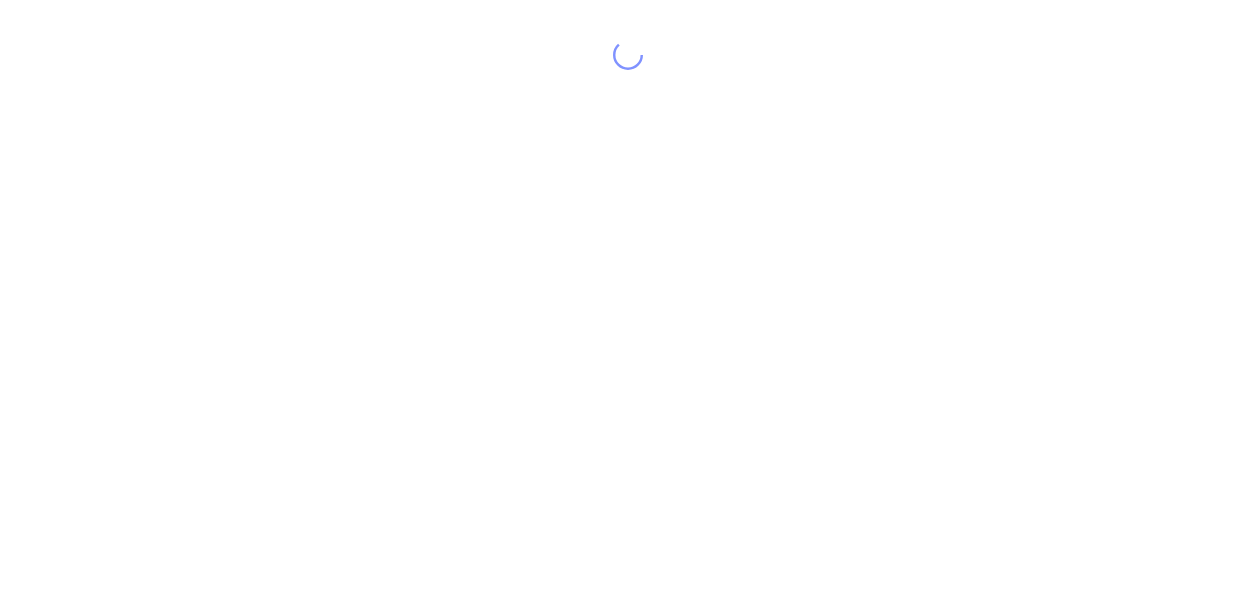 scroll, scrollTop: 0, scrollLeft: 0, axis: both 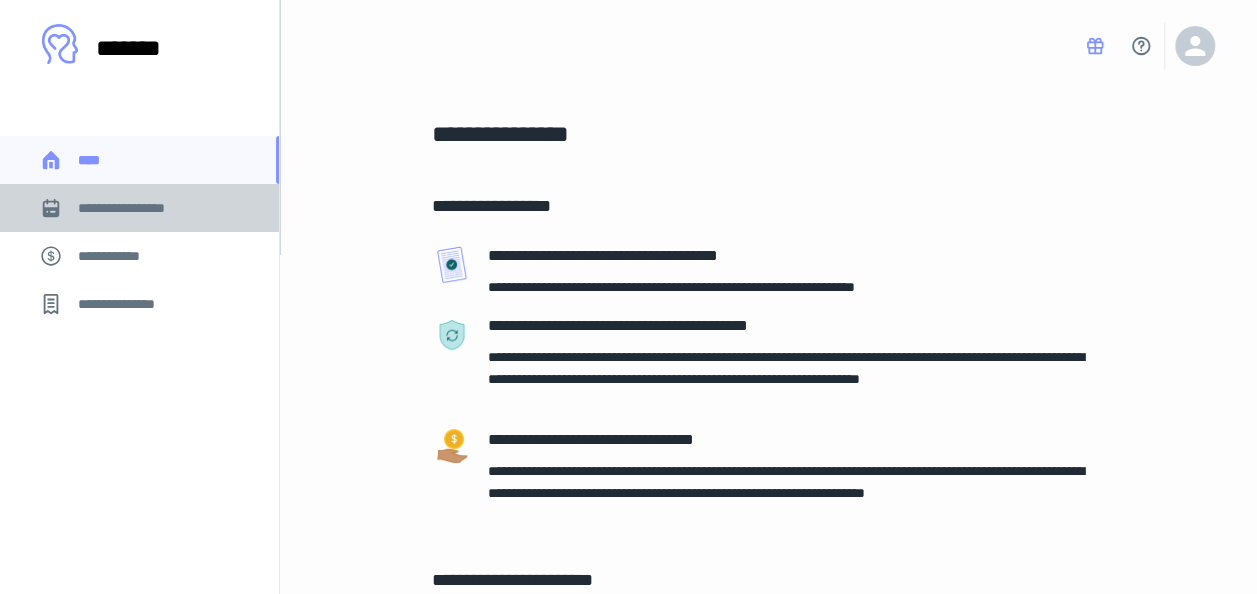 click on "**********" at bounding box center [136, 208] 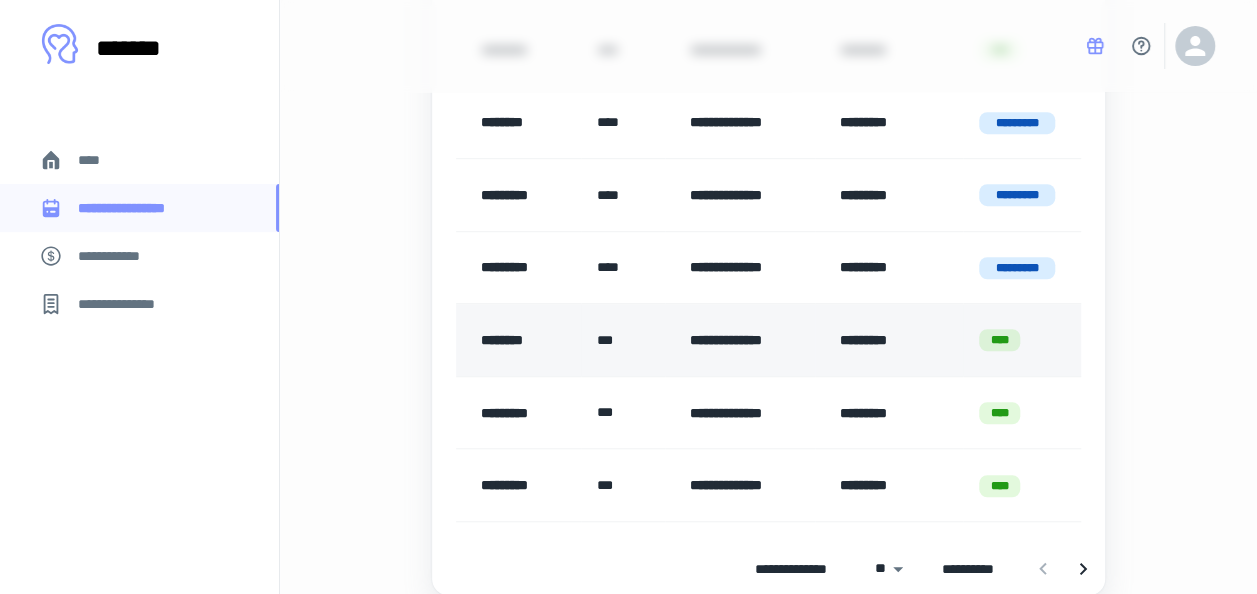 scroll, scrollTop: 662, scrollLeft: 0, axis: vertical 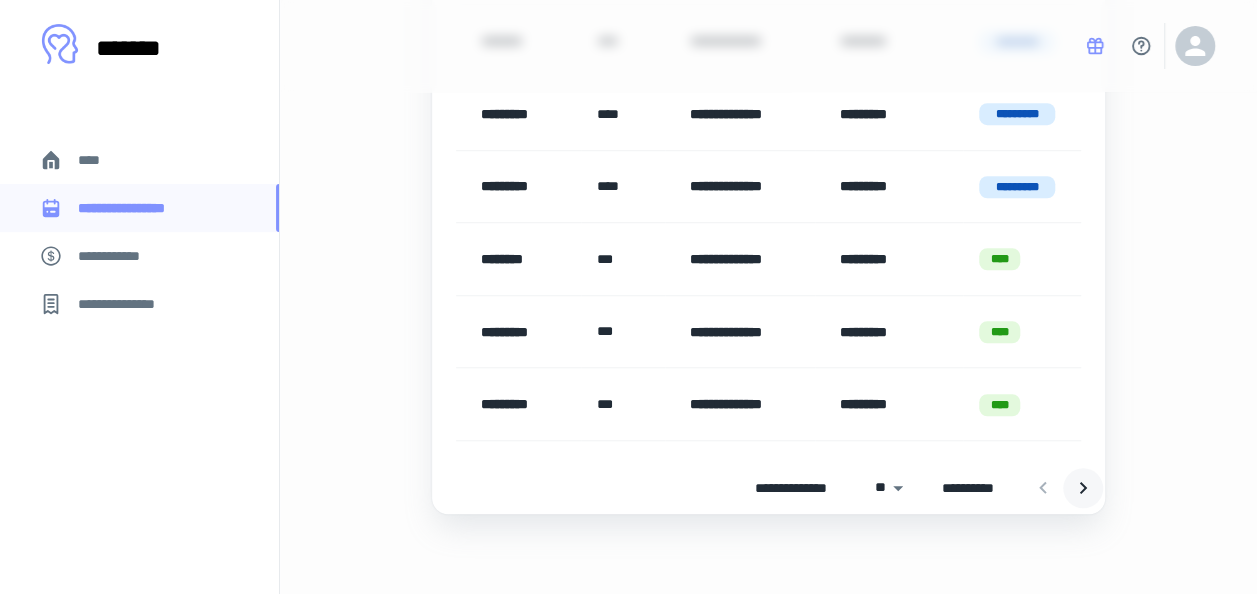 click 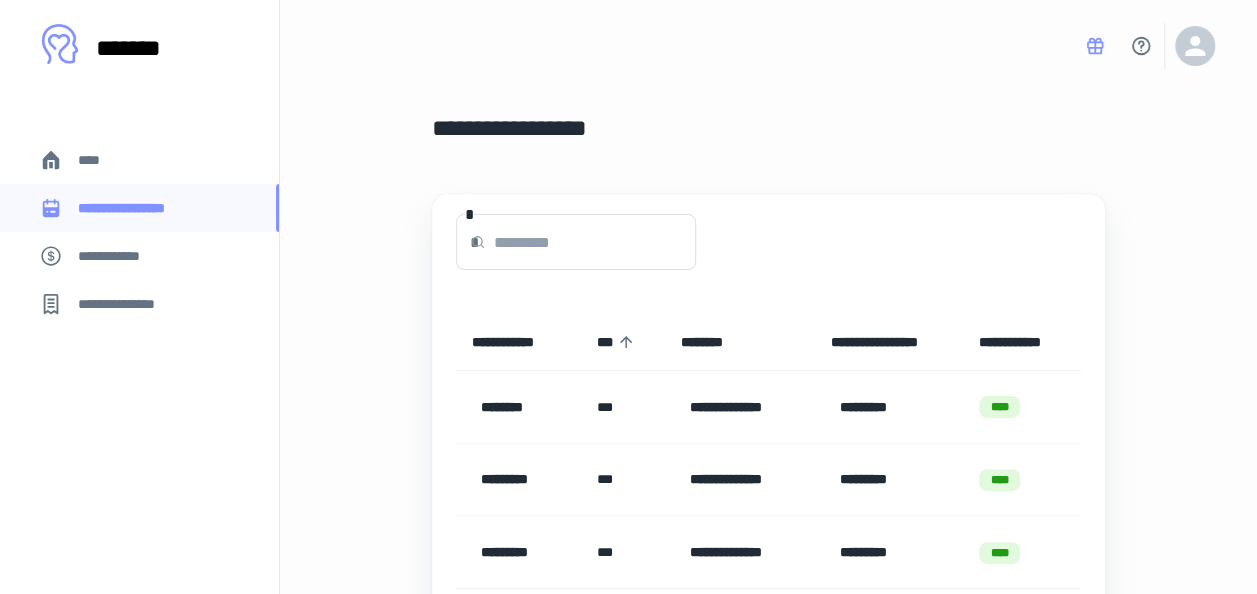 scroll, scrollTop: 0, scrollLeft: 0, axis: both 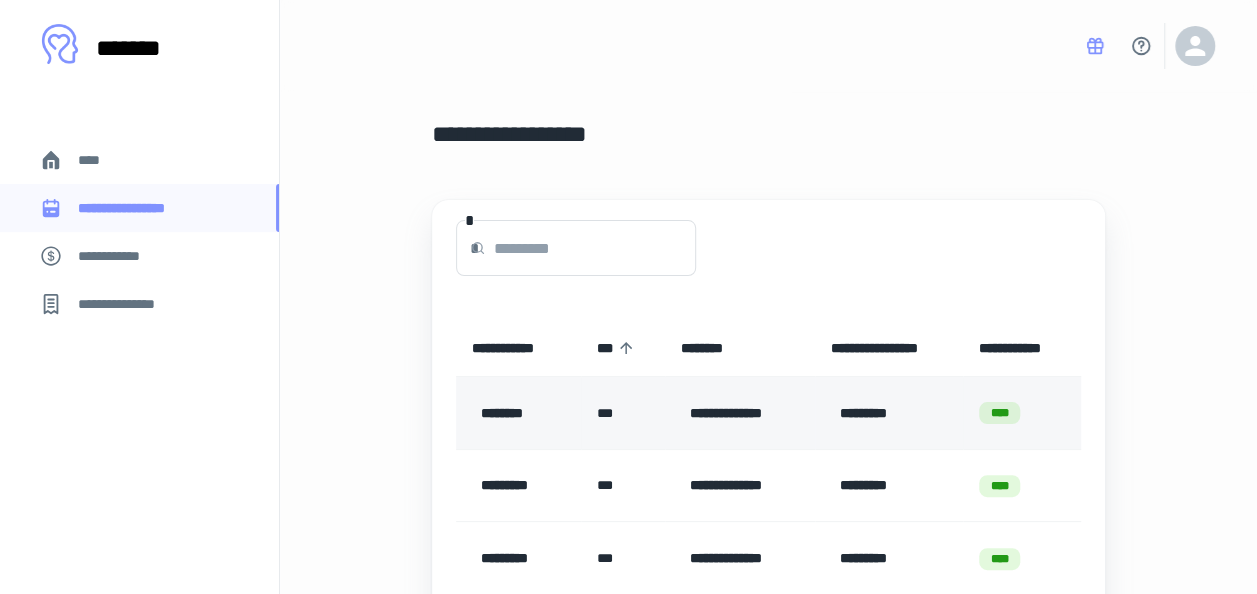 click on "****" at bounding box center [999, 413] 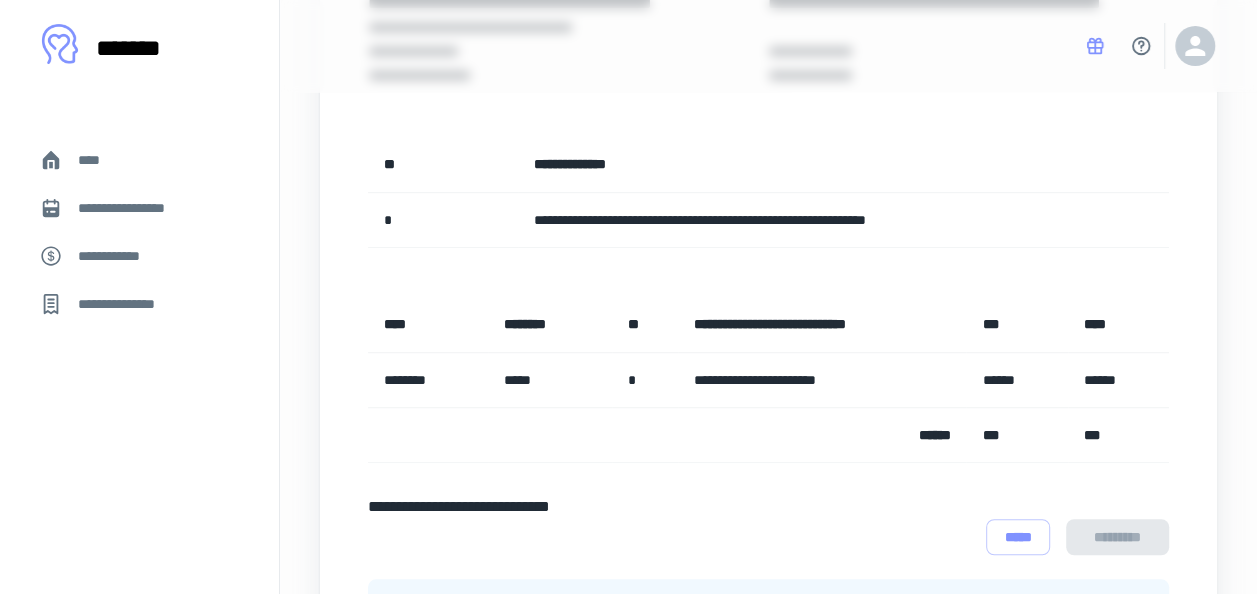 scroll, scrollTop: 521, scrollLeft: 0, axis: vertical 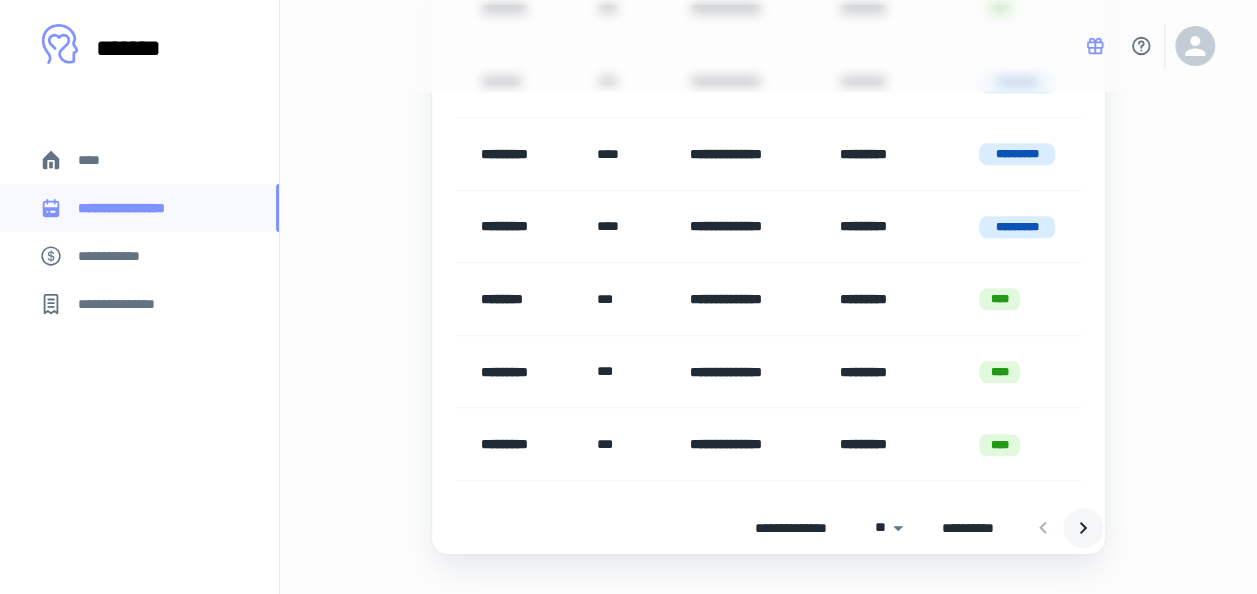 click 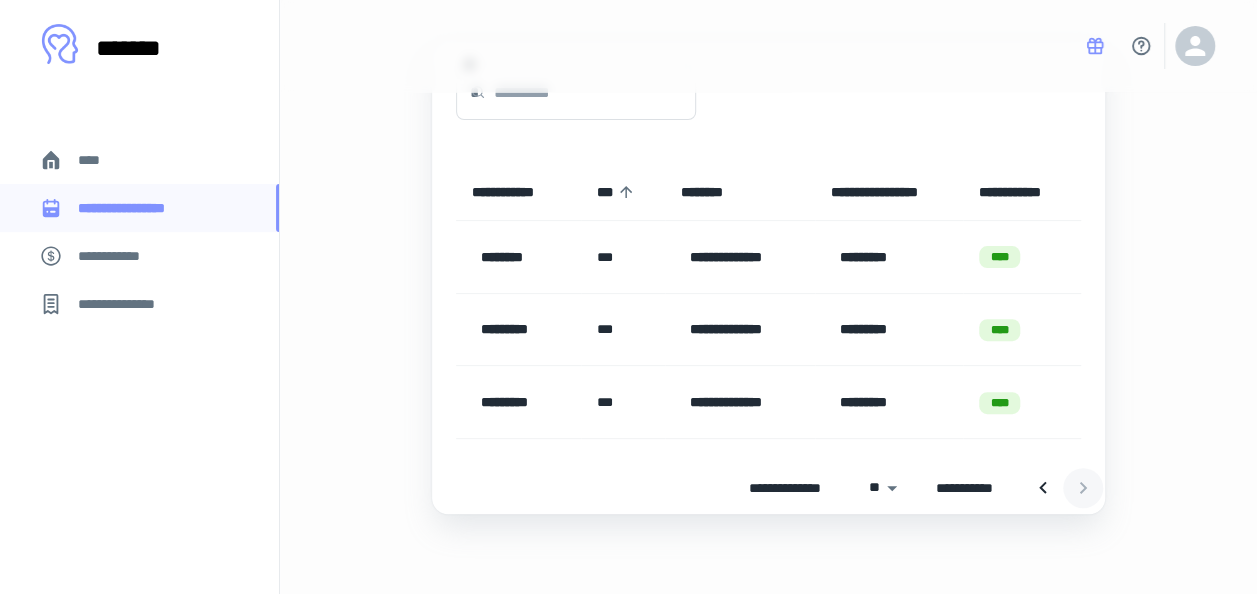 scroll, scrollTop: 156, scrollLeft: 0, axis: vertical 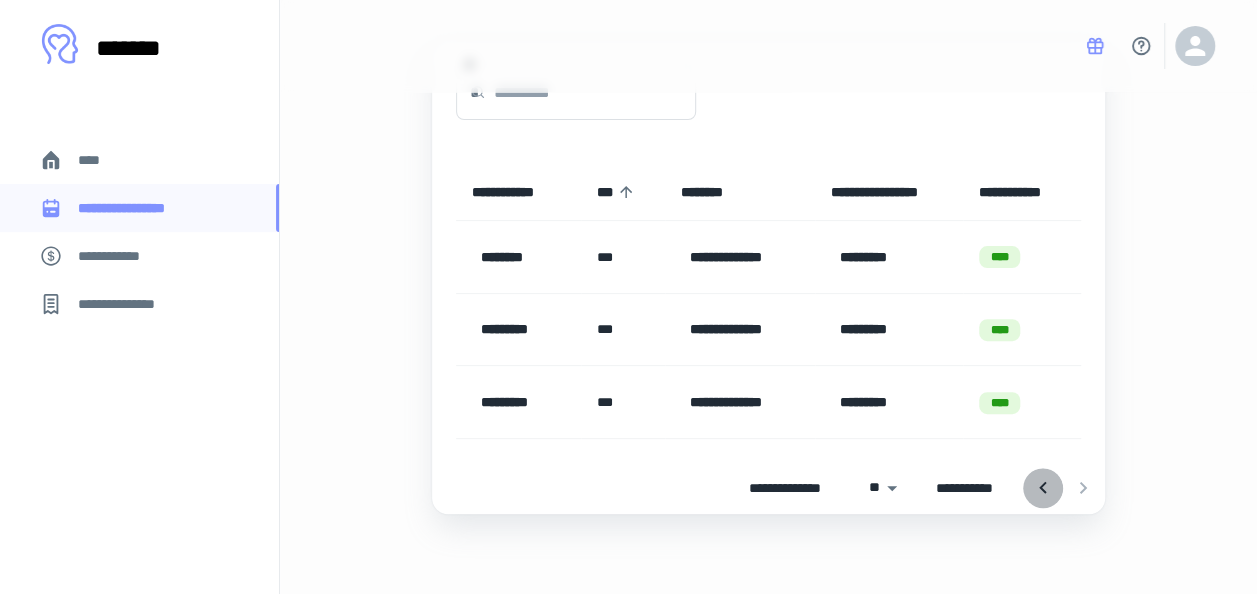 click 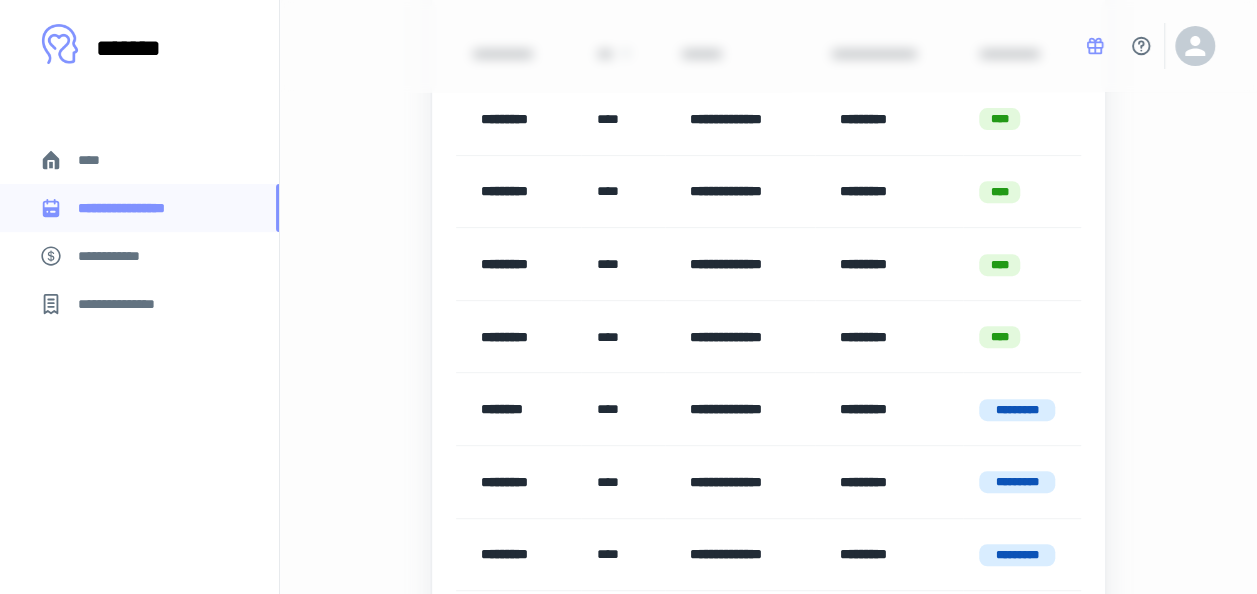 scroll, scrollTop: 240, scrollLeft: 0, axis: vertical 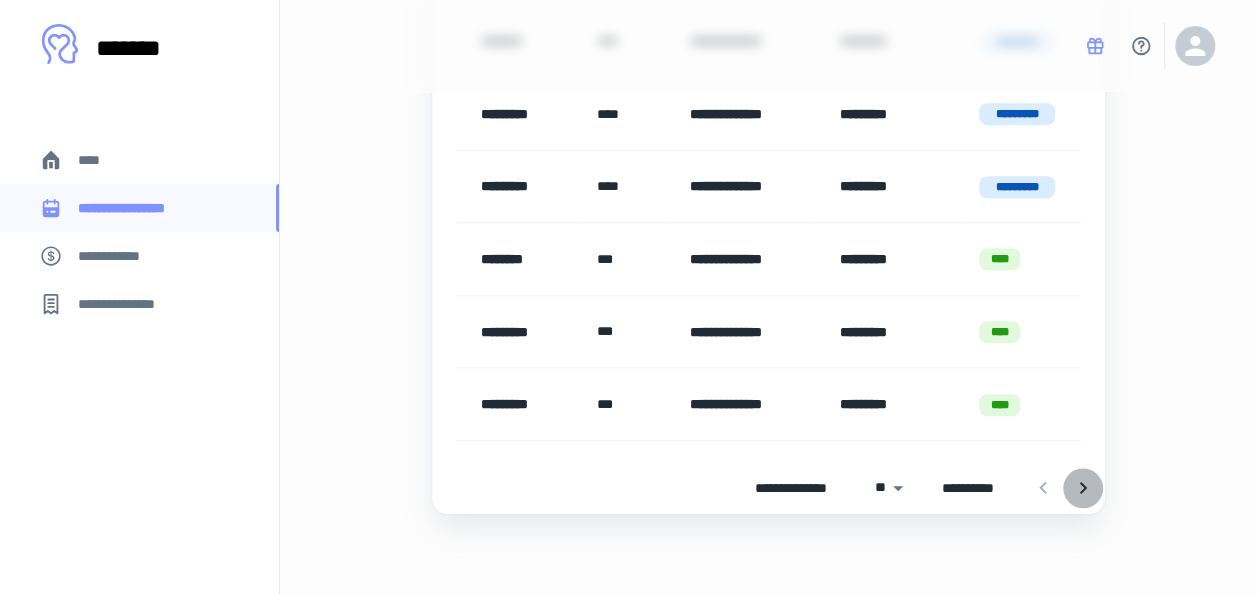 click 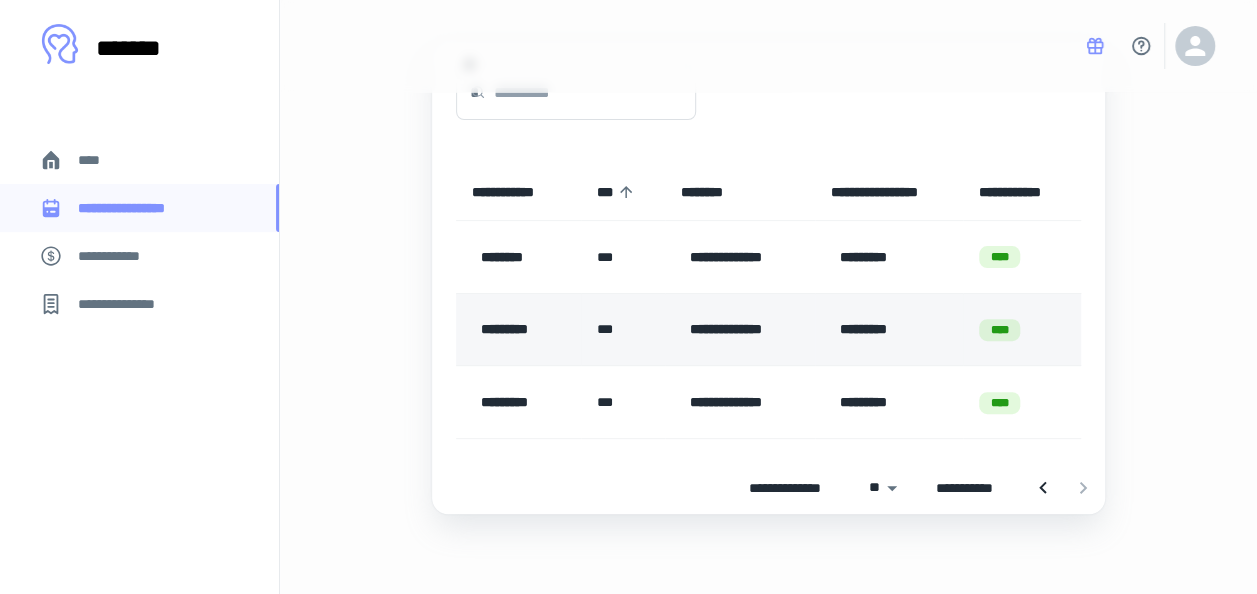 click on "****" at bounding box center (999, 330) 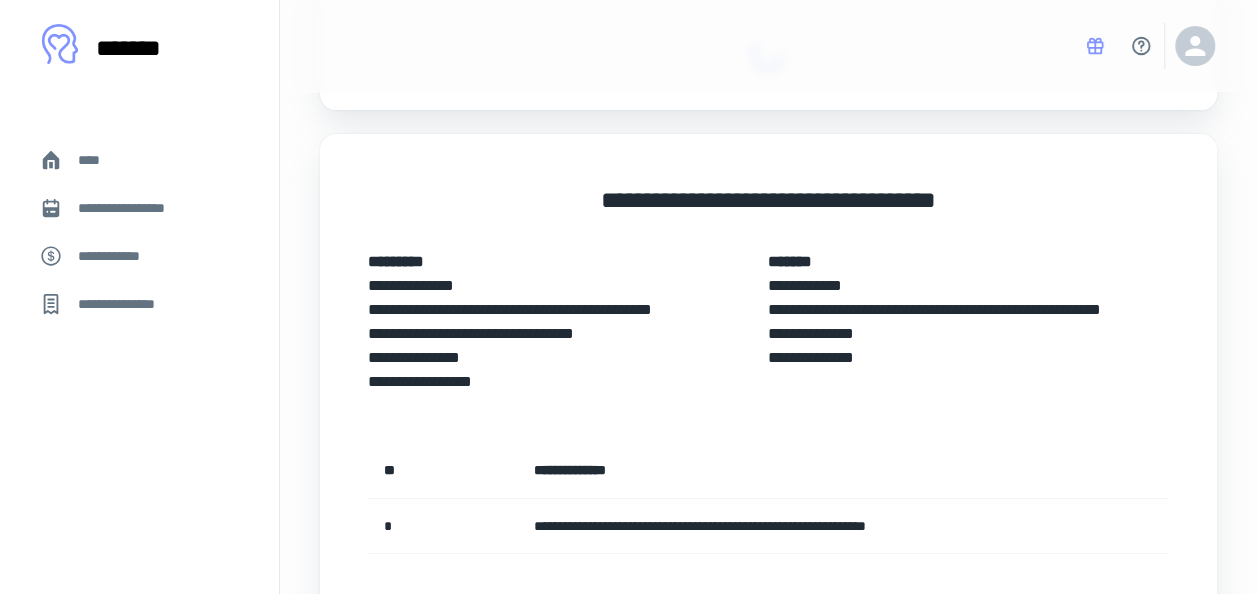 scroll, scrollTop: 0, scrollLeft: 0, axis: both 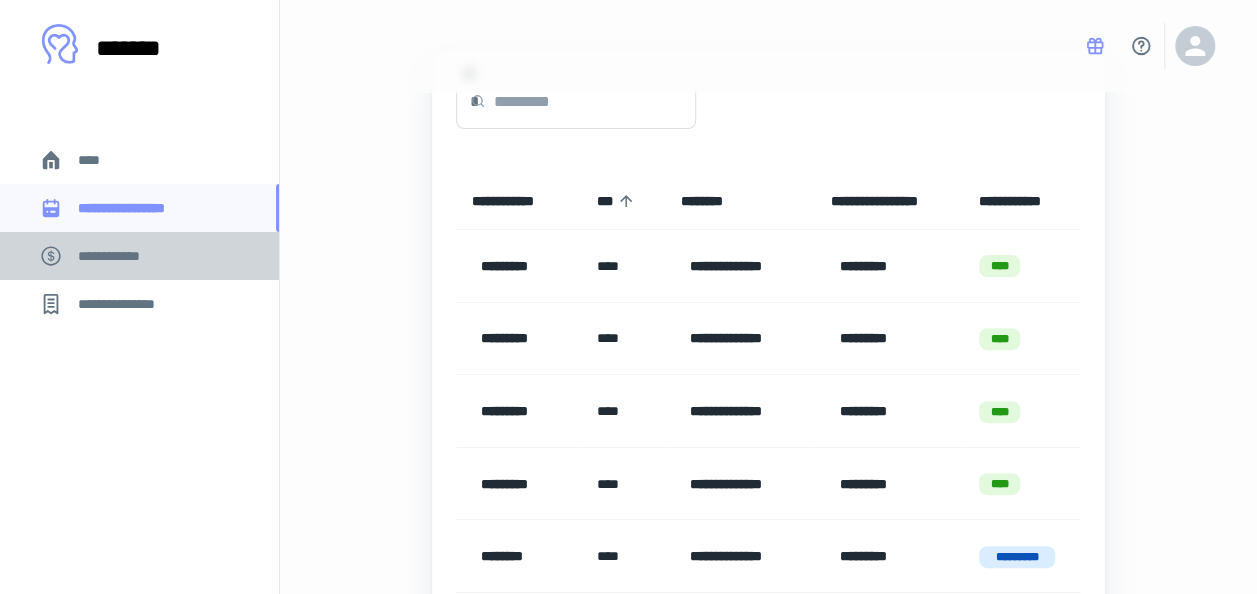 click on "**********" at bounding box center [119, 256] 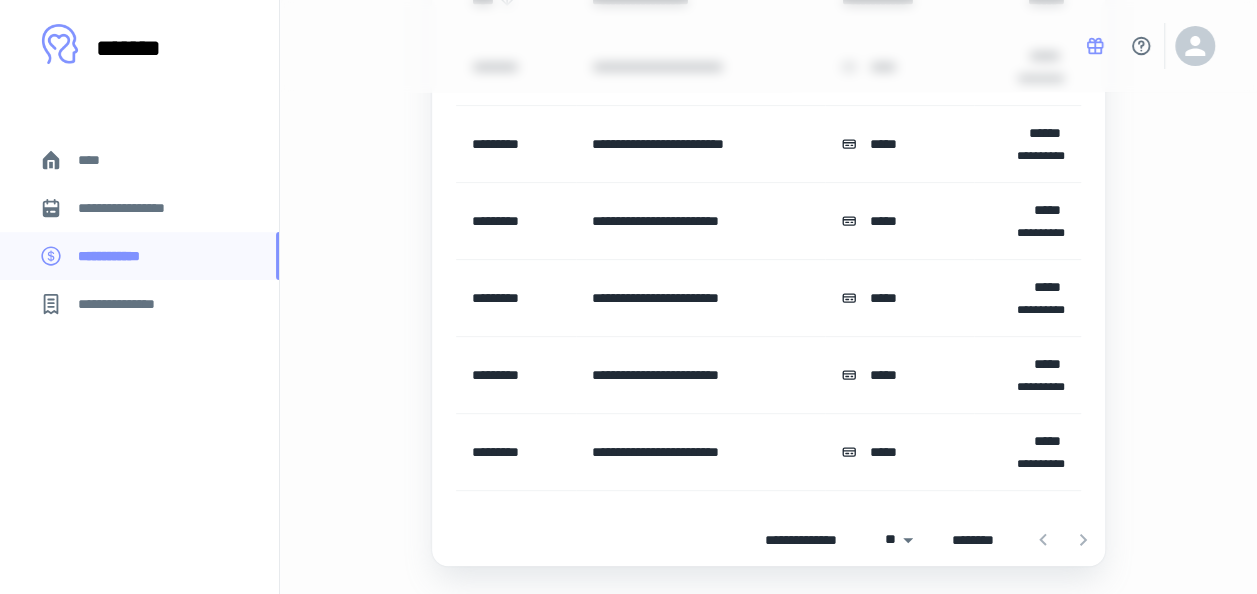 scroll, scrollTop: 296, scrollLeft: 0, axis: vertical 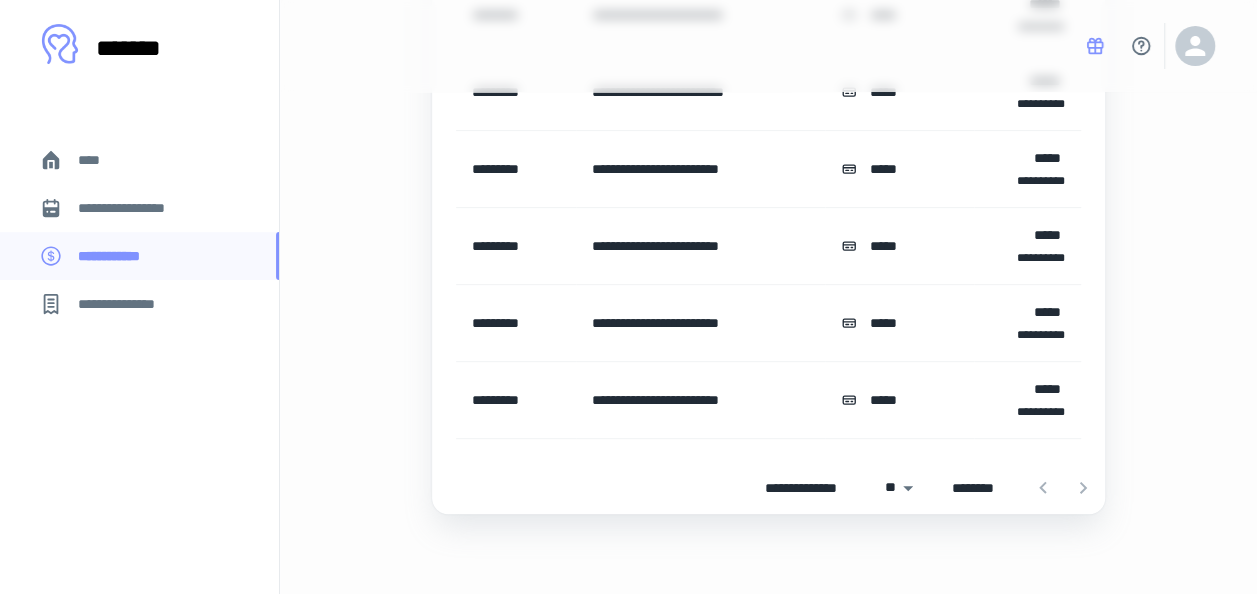 click at bounding box center (1063, 488) 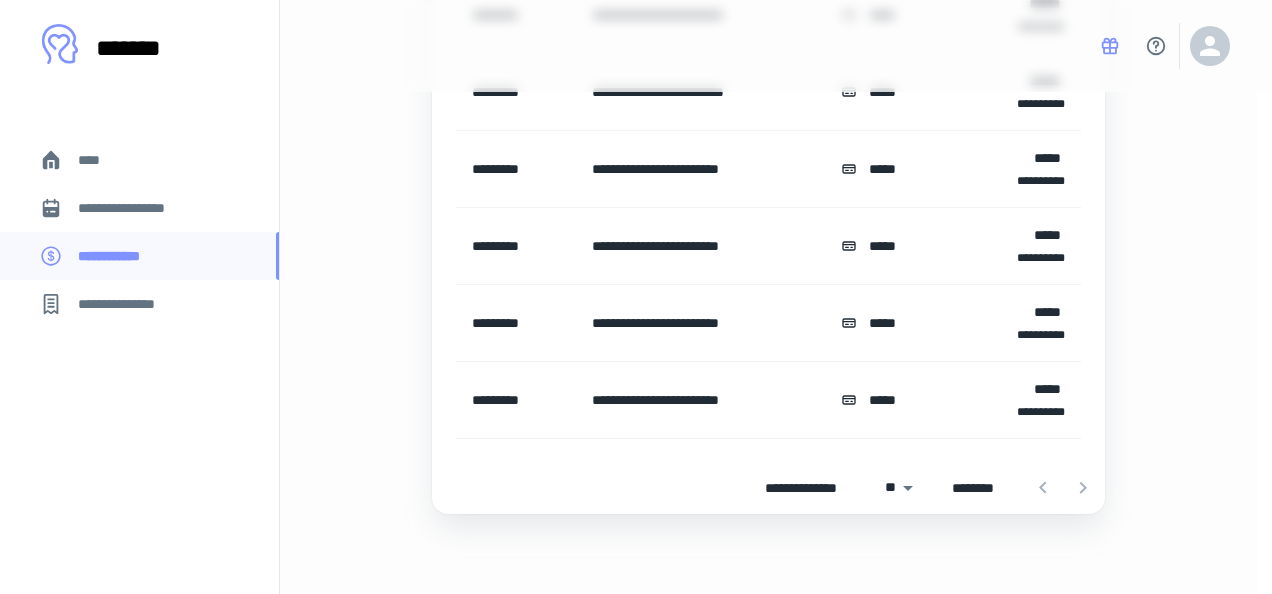 click on "**********" at bounding box center [628, 1] 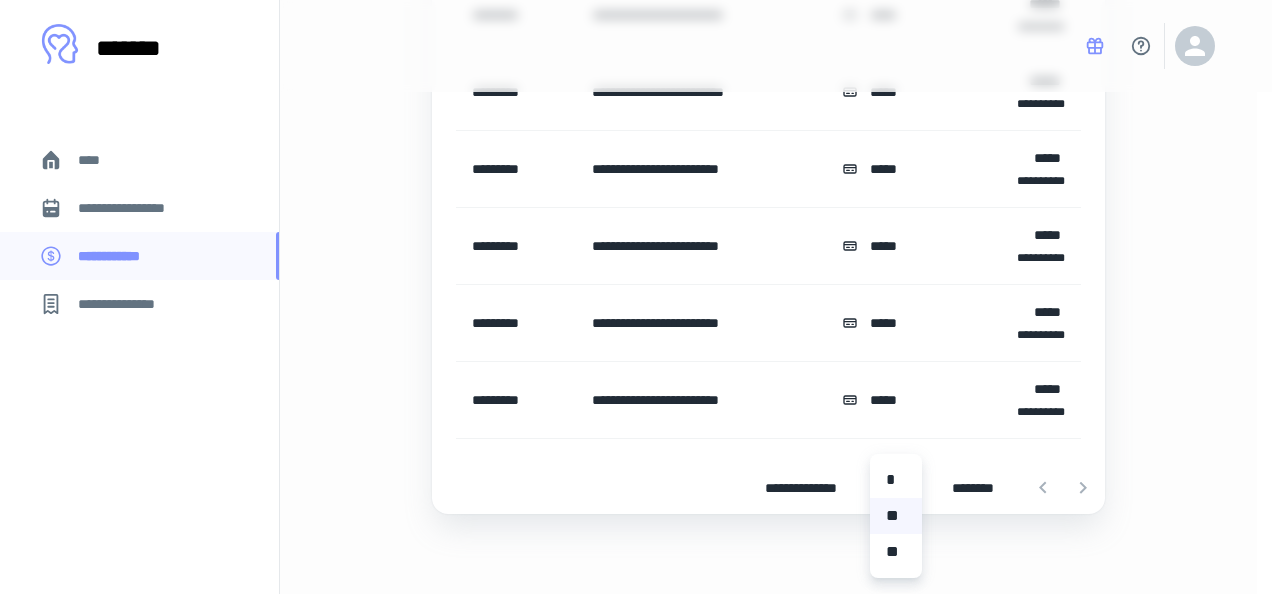 click on "**" at bounding box center (896, 552) 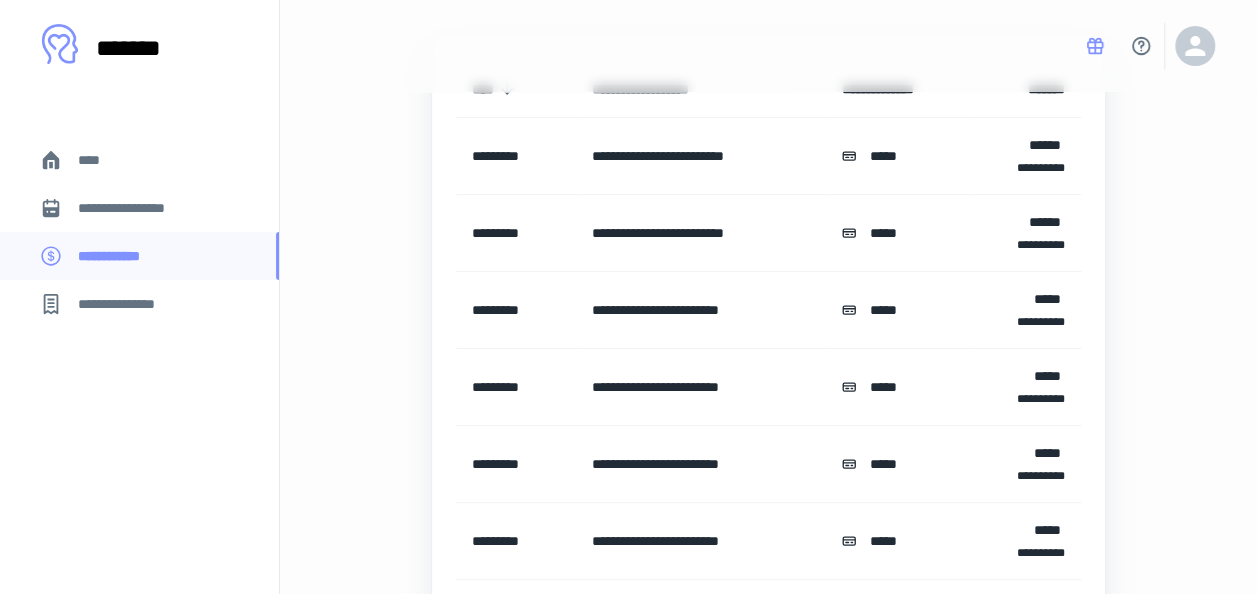scroll, scrollTop: 178, scrollLeft: 0, axis: vertical 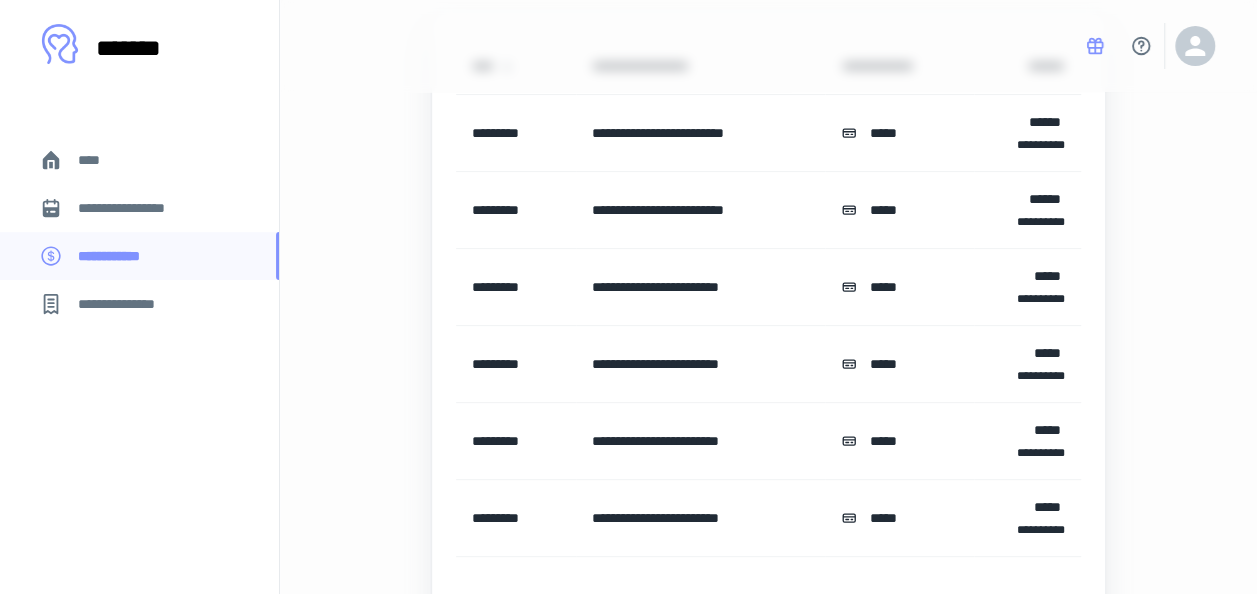 drag, startPoint x: 847, startPoint y: 118, endPoint x: 723, endPoint y: 8, distance: 165.75887 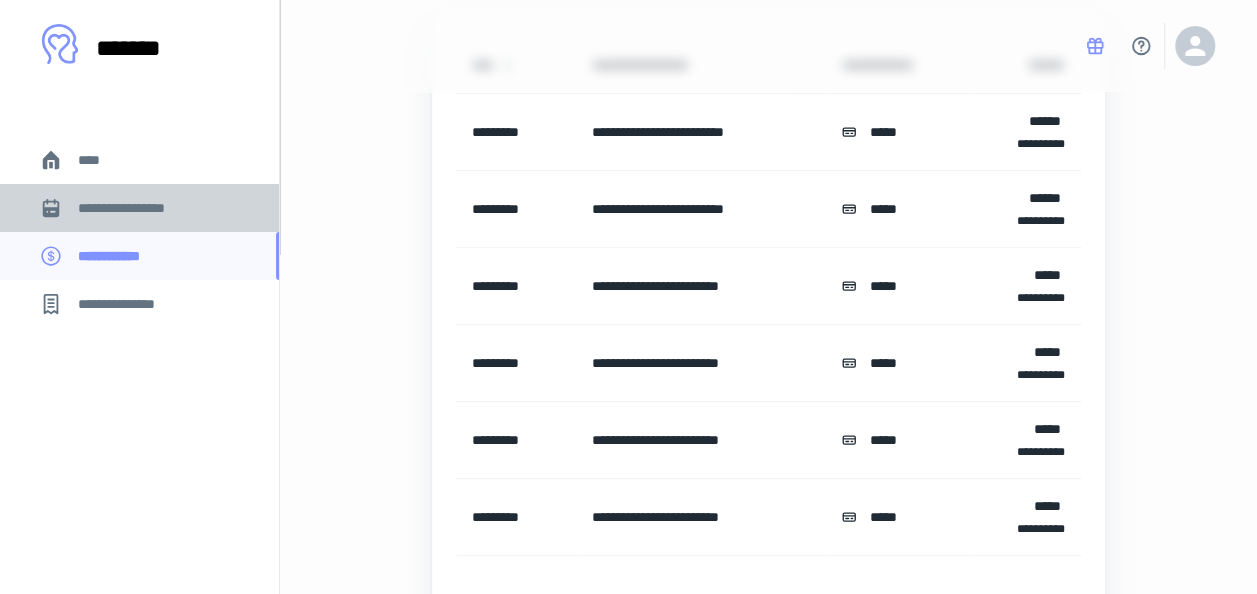 click on "**********" at bounding box center [136, 208] 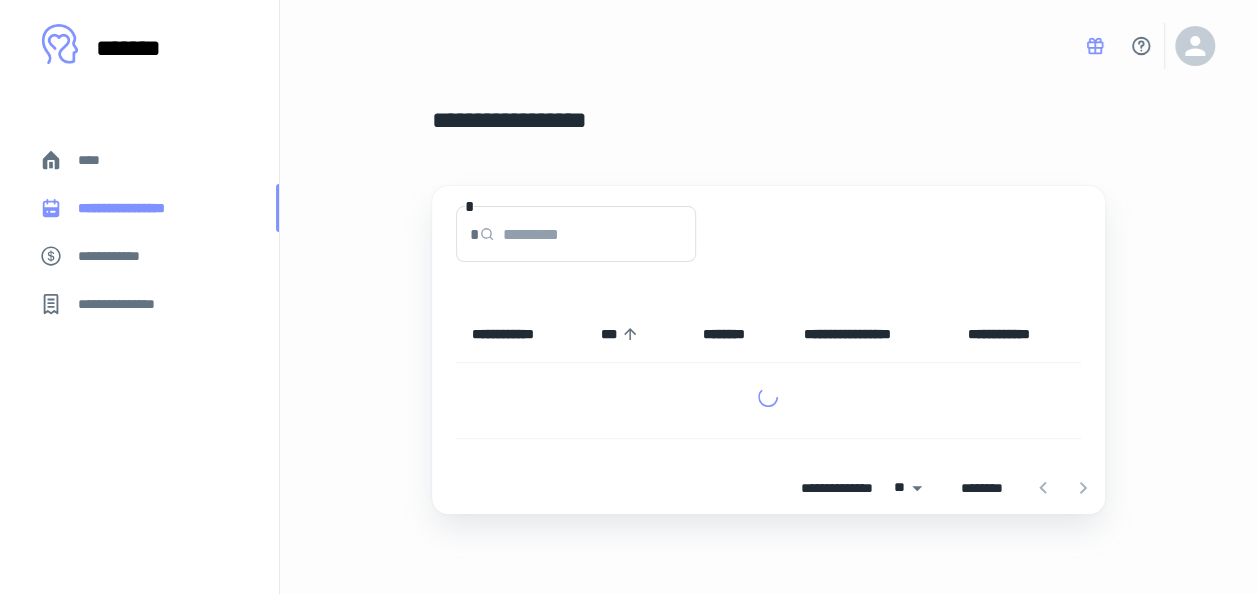 scroll, scrollTop: 0, scrollLeft: 0, axis: both 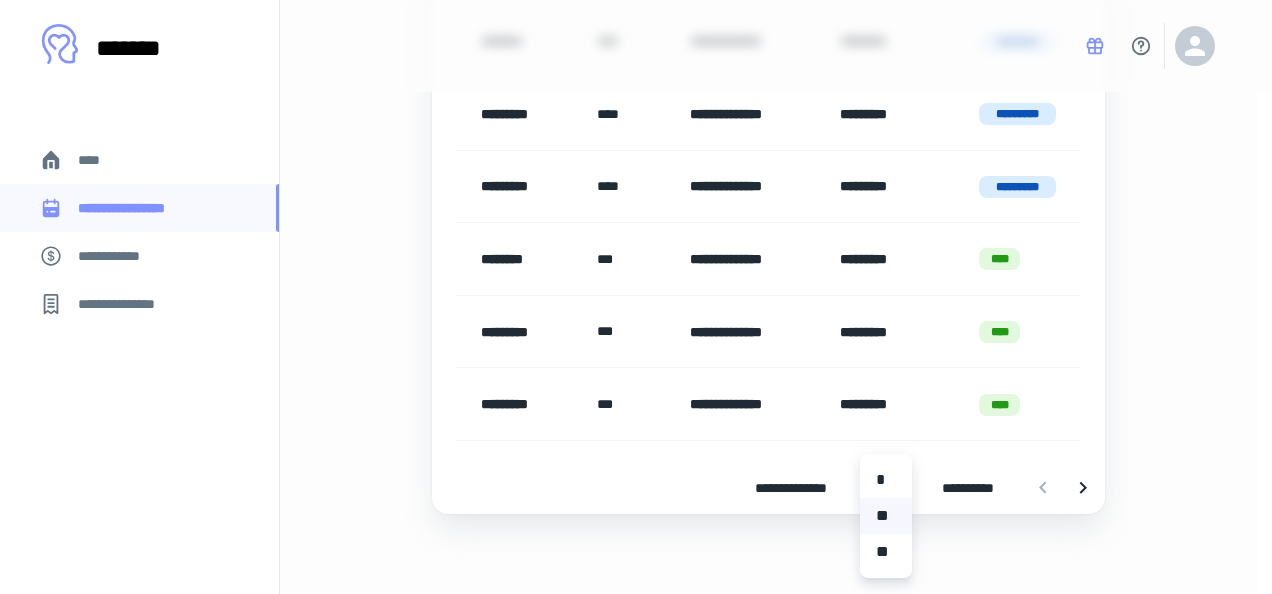 click on "**********" at bounding box center (636, -365) 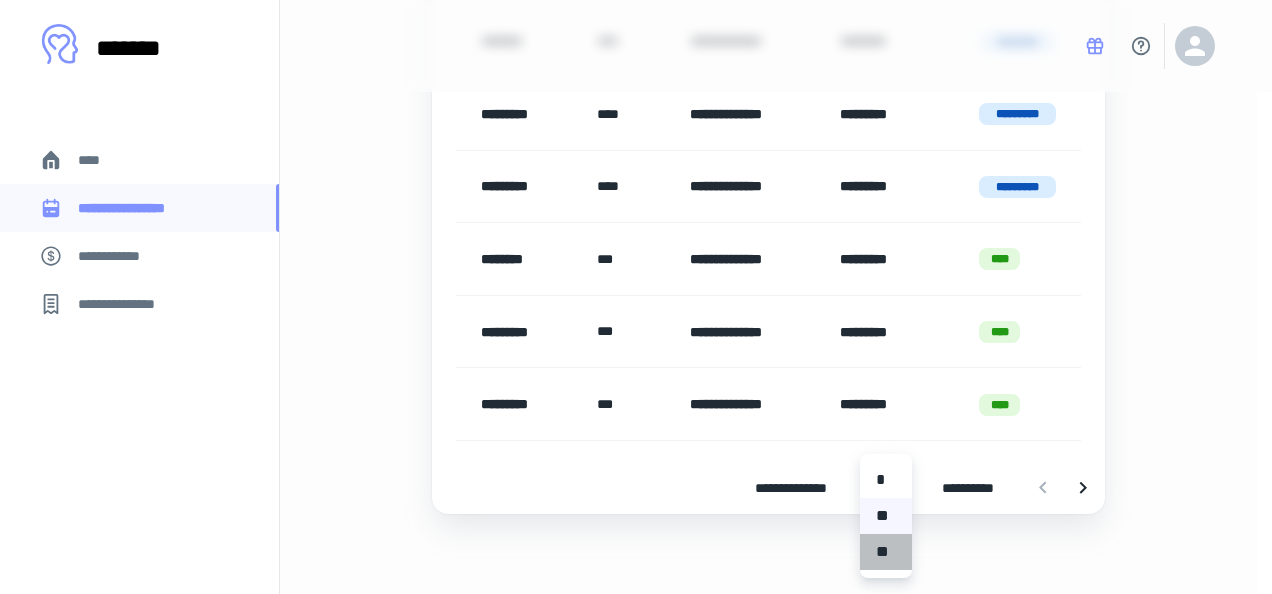 click on "**" at bounding box center (886, 552) 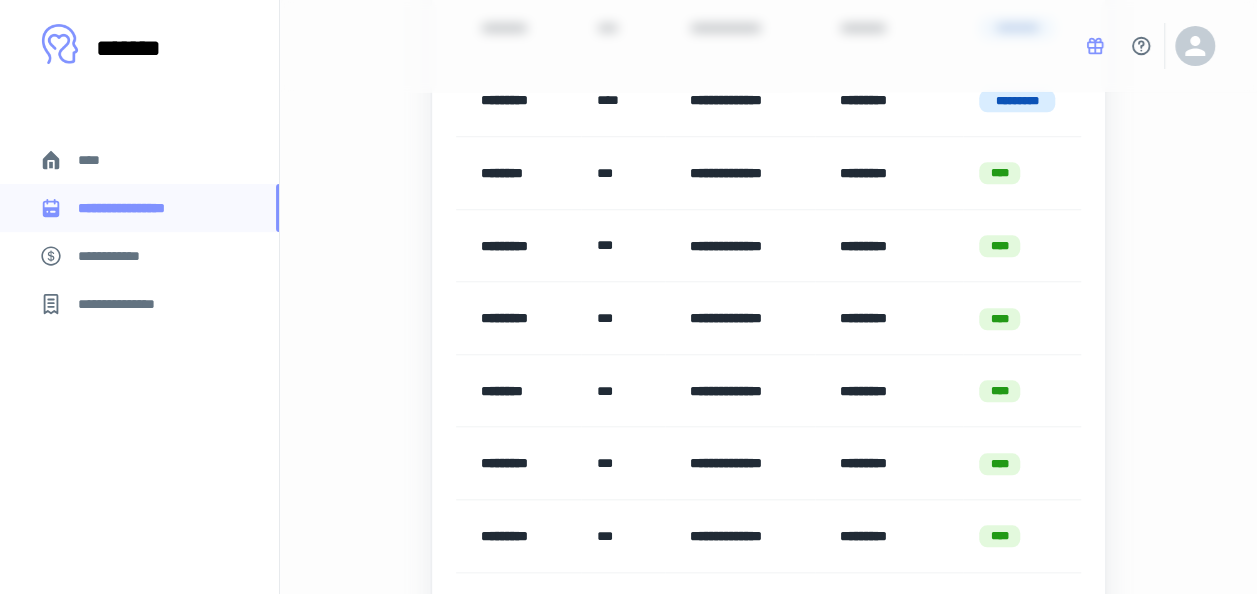 scroll, scrollTop: 879, scrollLeft: 0, axis: vertical 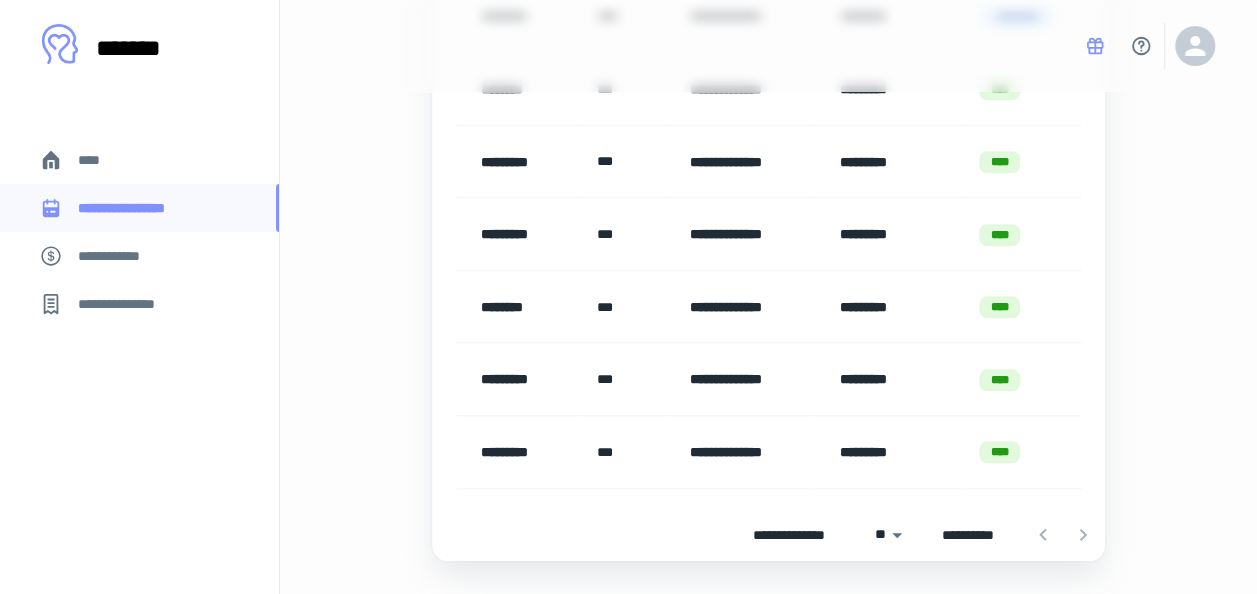 click at bounding box center (1063, 535) 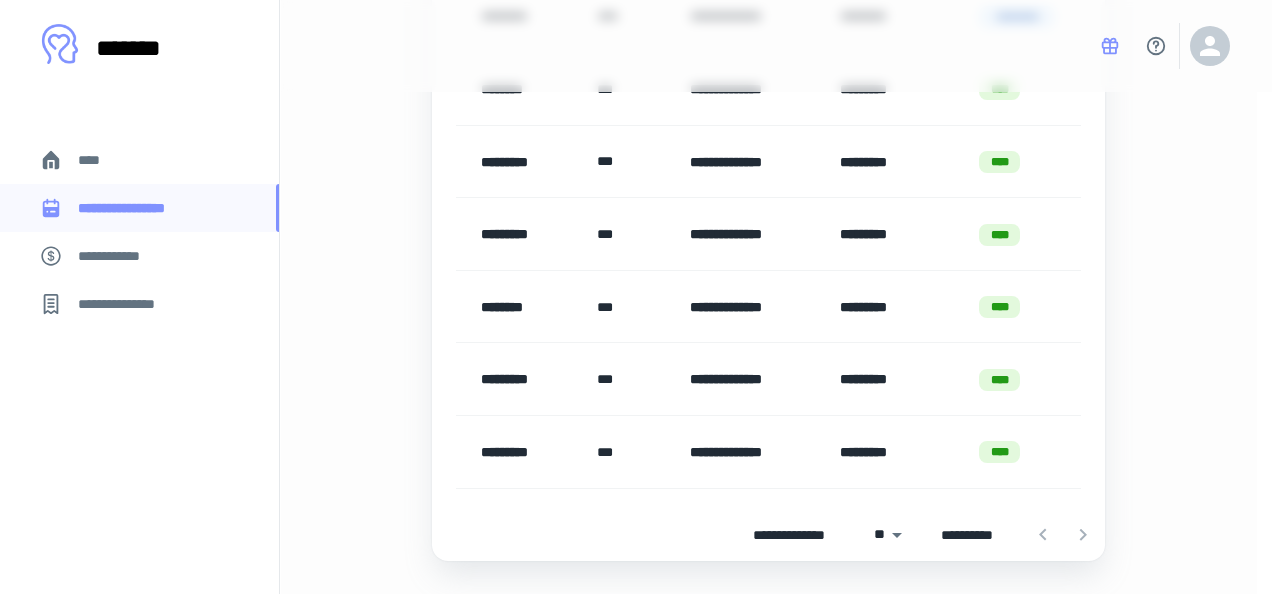click on "**********" at bounding box center [628, -535] 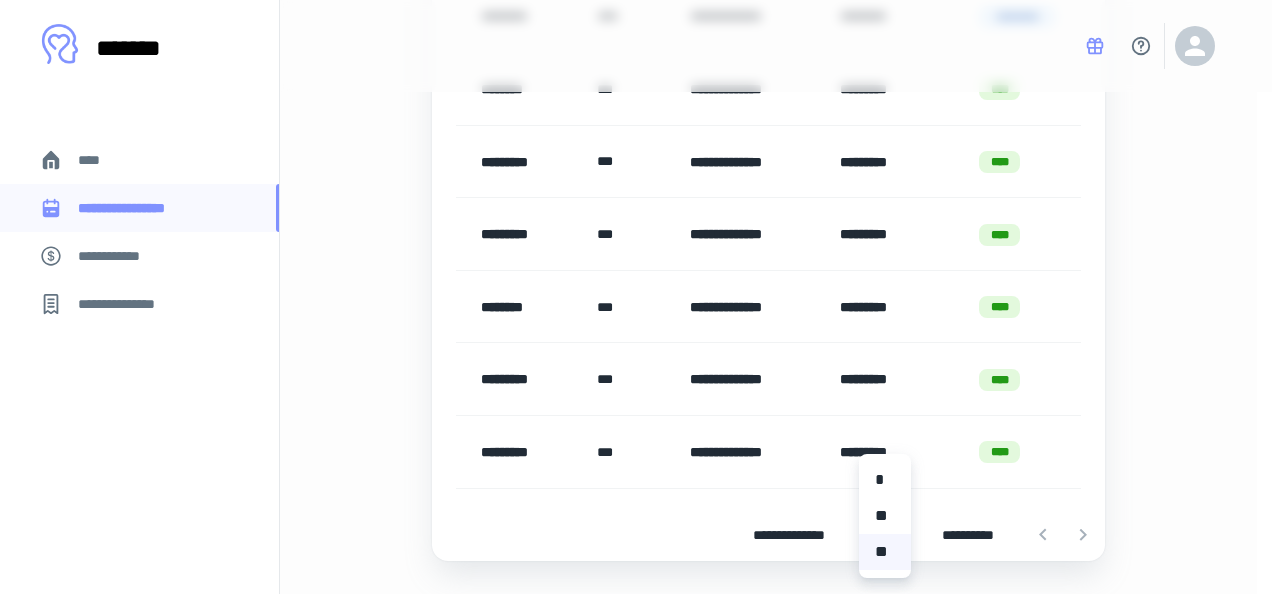 click at bounding box center [636, 297] 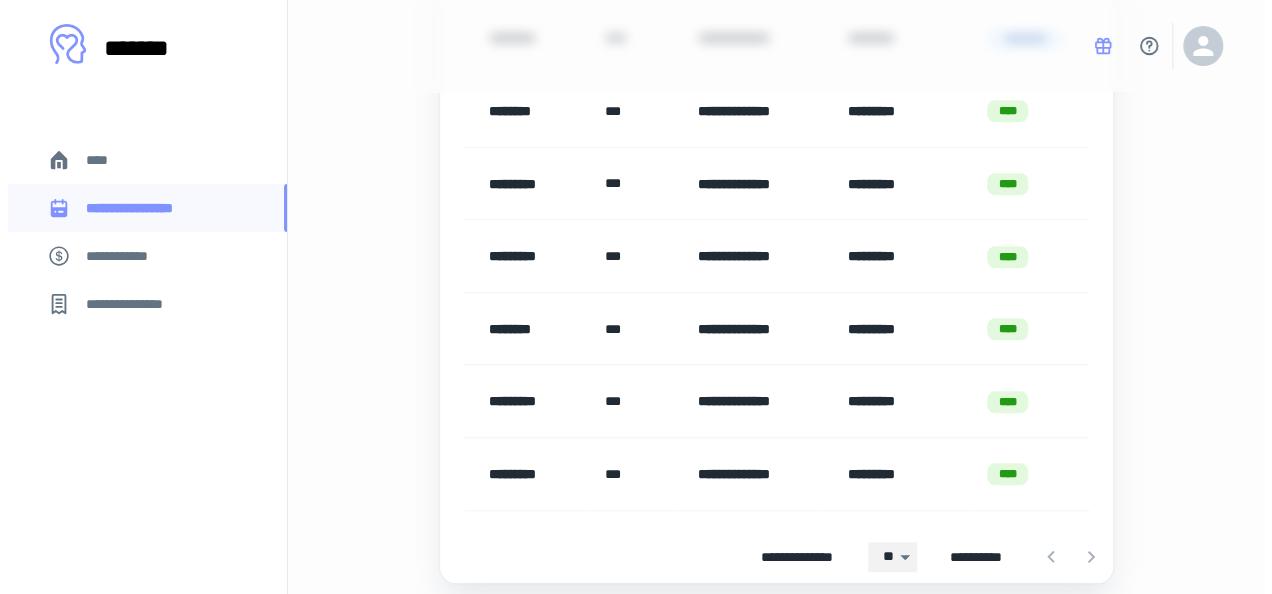 scroll, scrollTop: 879, scrollLeft: 0, axis: vertical 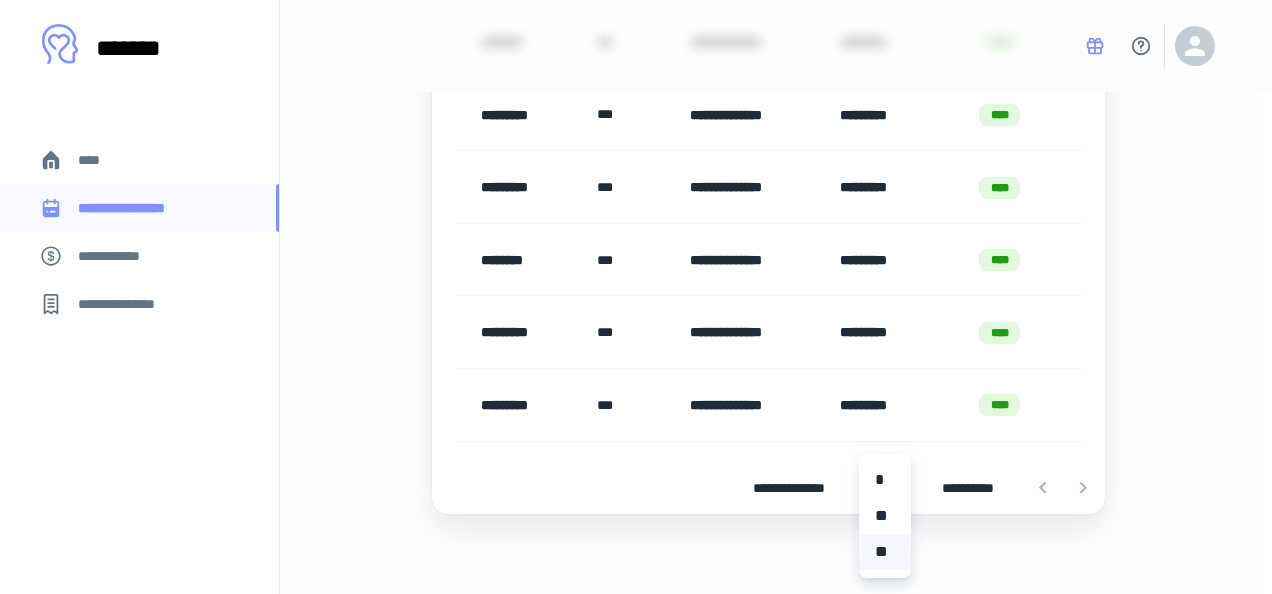click on "**********" at bounding box center [636, -582] 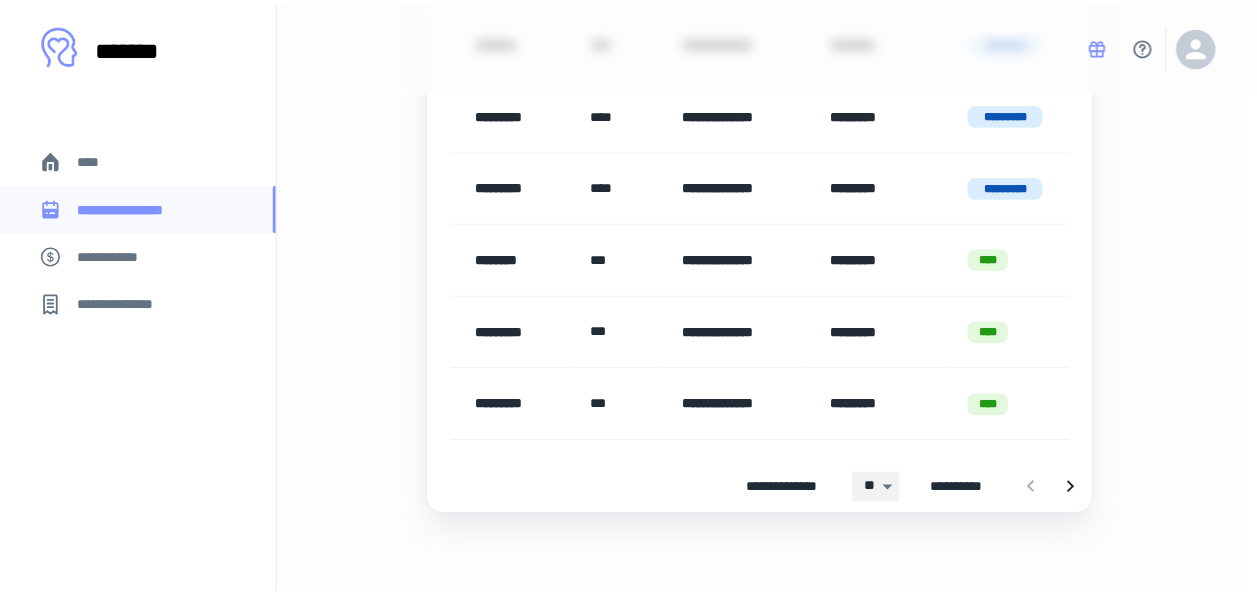 scroll, scrollTop: 662, scrollLeft: 0, axis: vertical 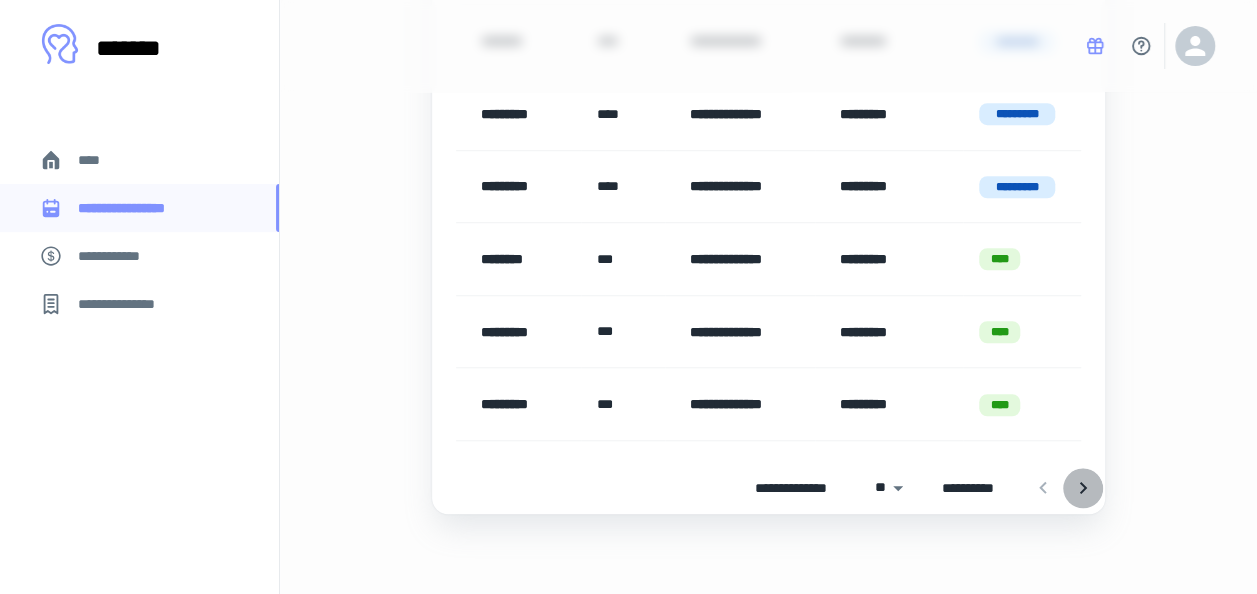 click 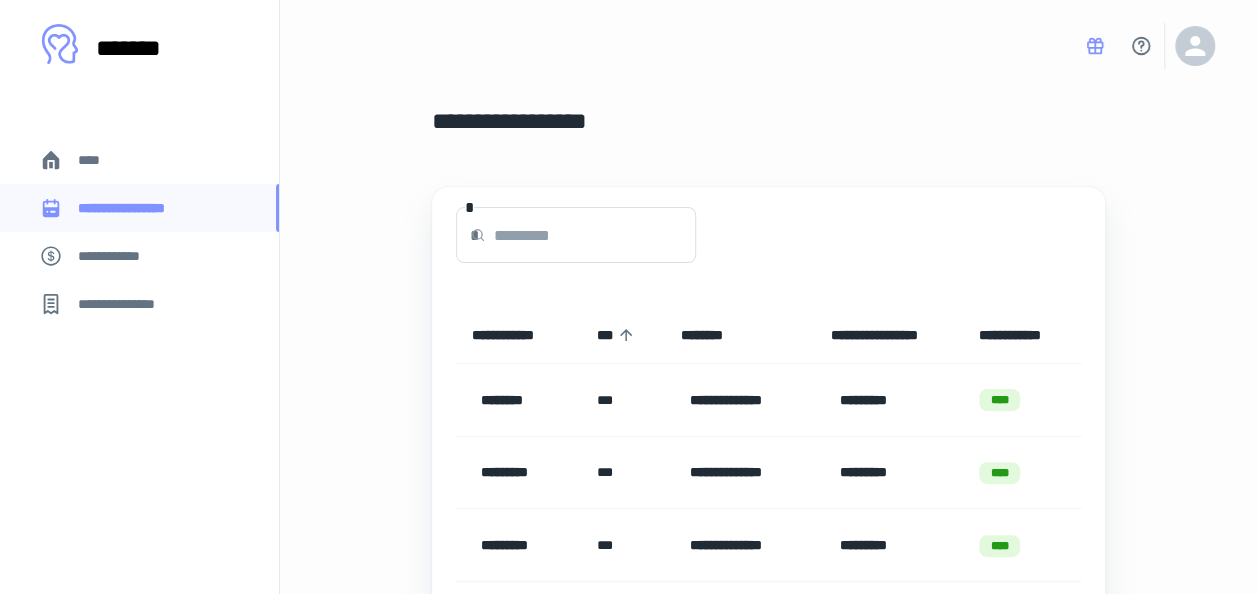 scroll, scrollTop: 0, scrollLeft: 0, axis: both 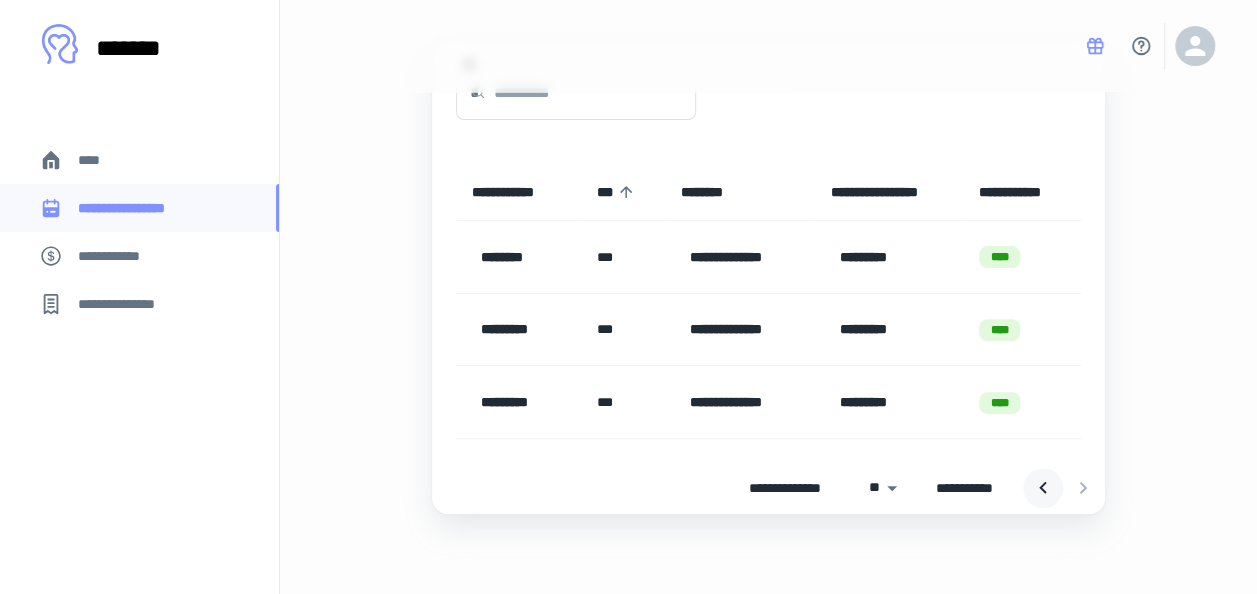 click 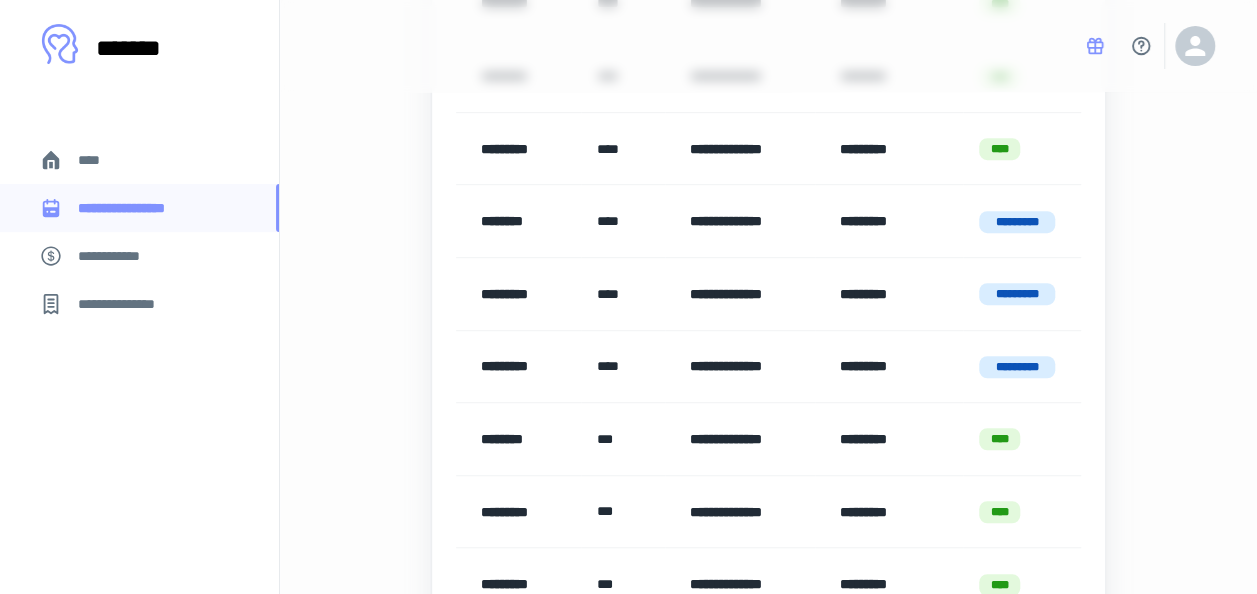 scroll, scrollTop: 514, scrollLeft: 0, axis: vertical 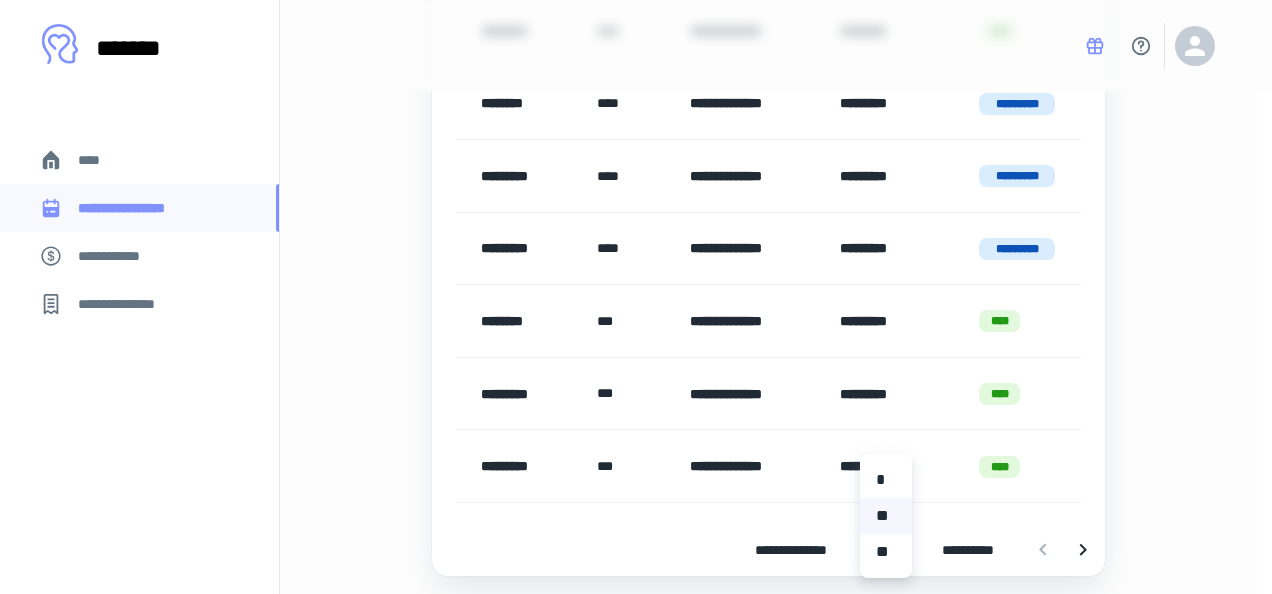 click on "**********" at bounding box center (628, -303) 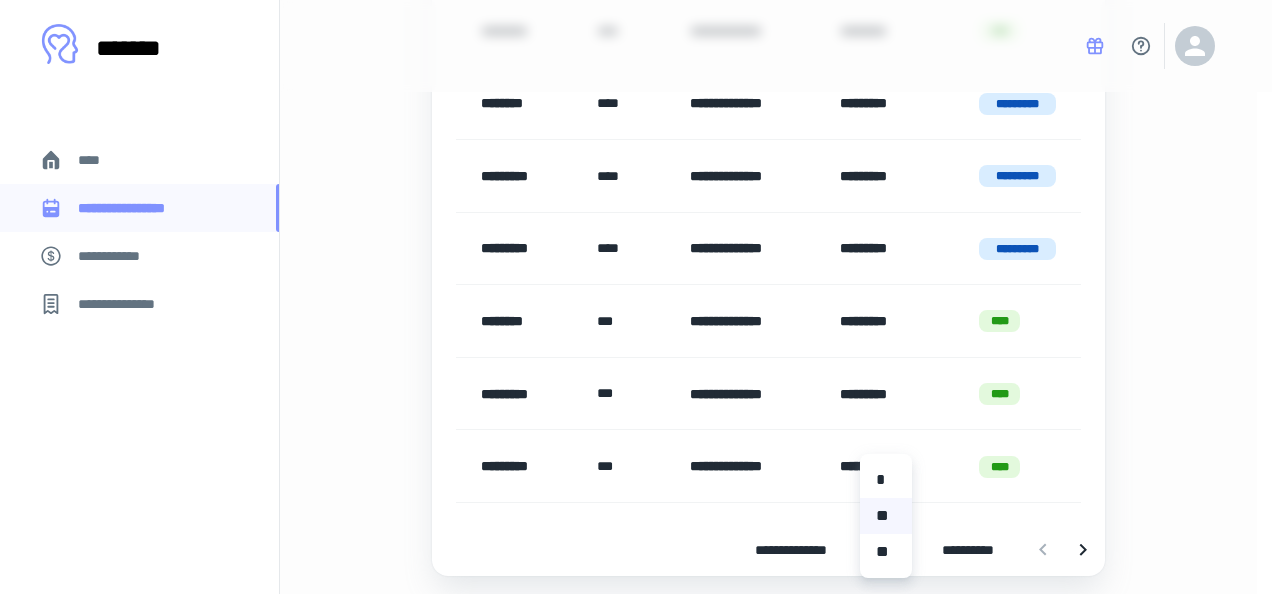 click on "**" at bounding box center (886, 552) 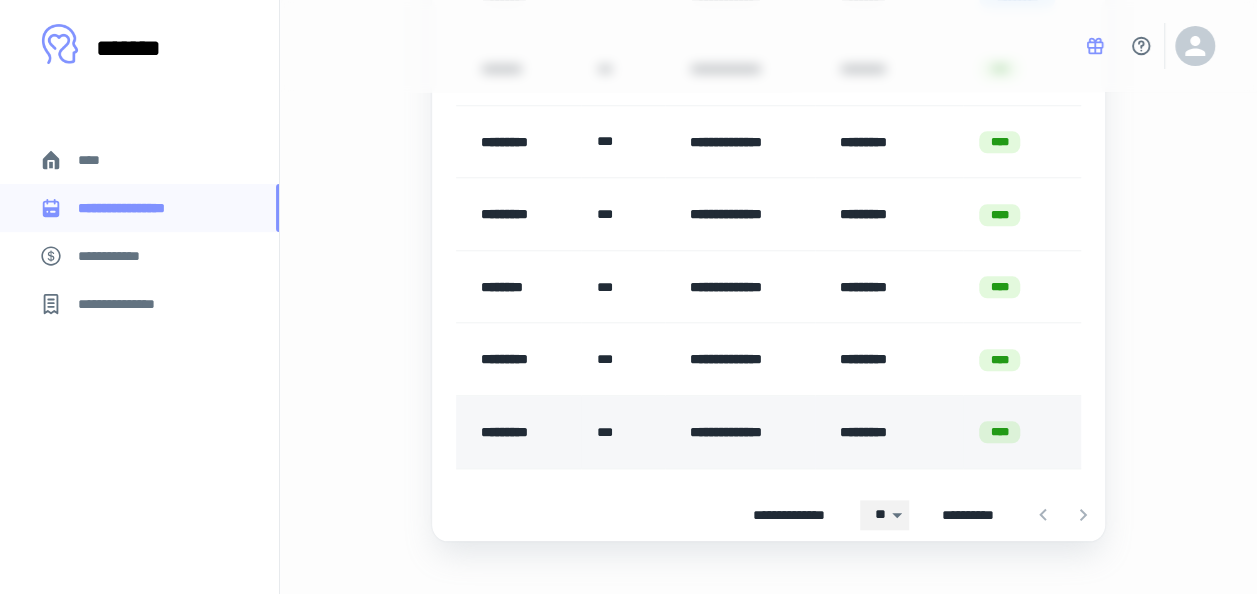 scroll, scrollTop: 879, scrollLeft: 0, axis: vertical 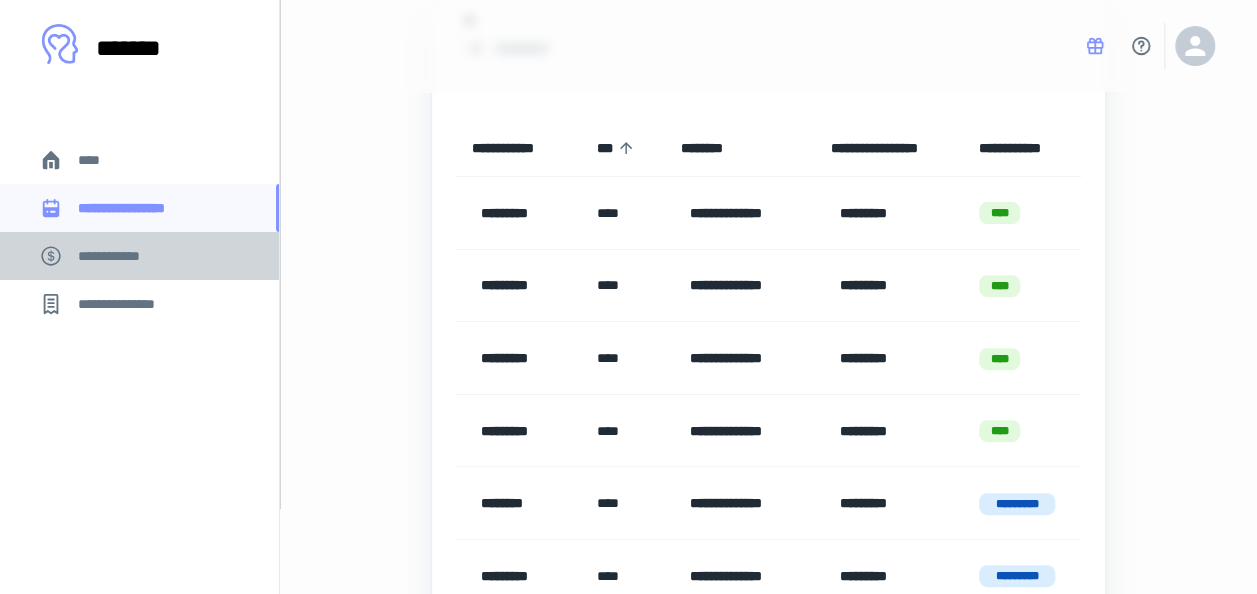 click on "**********" at bounding box center [119, 256] 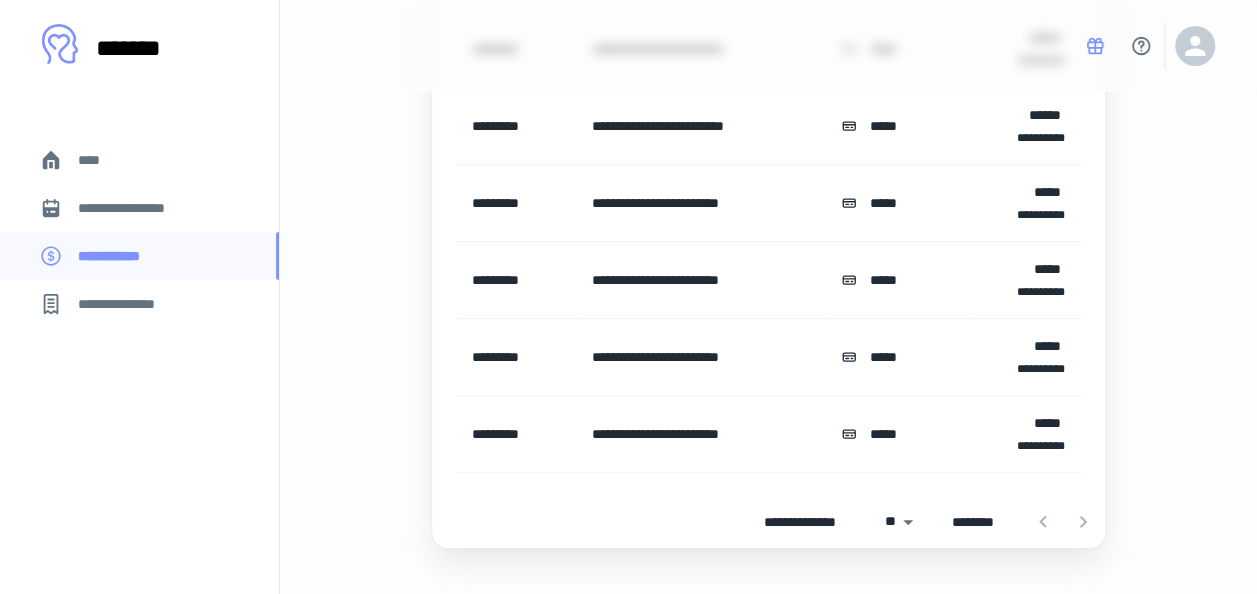 scroll, scrollTop: 296, scrollLeft: 0, axis: vertical 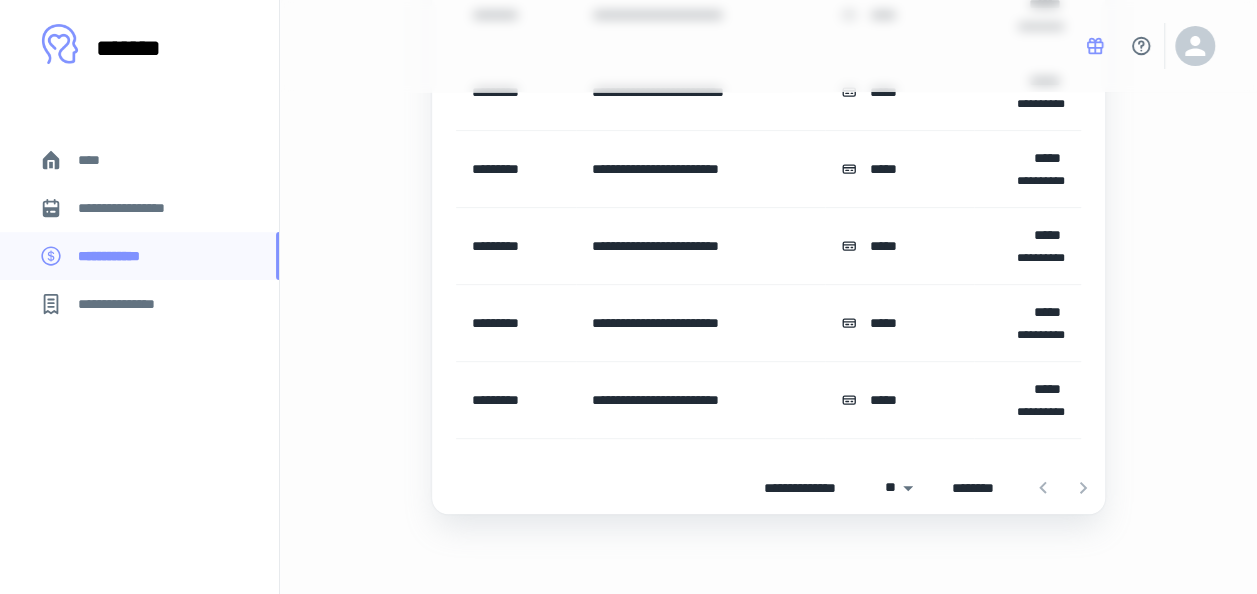 click on "**********" at bounding box center (127, 304) 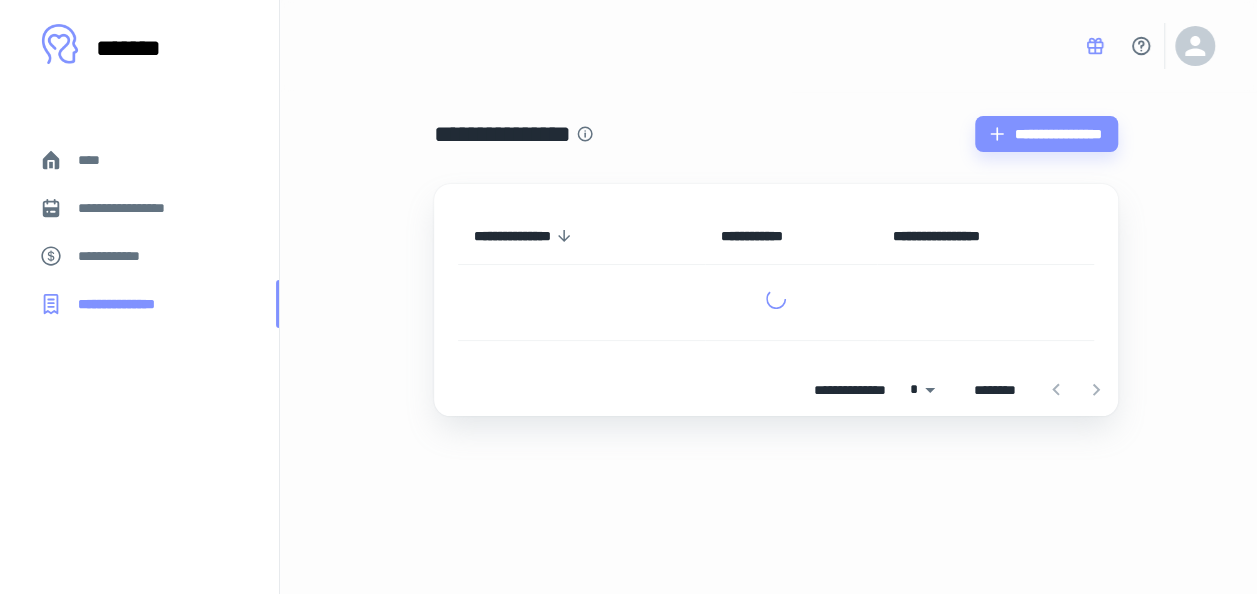 scroll, scrollTop: 0, scrollLeft: 0, axis: both 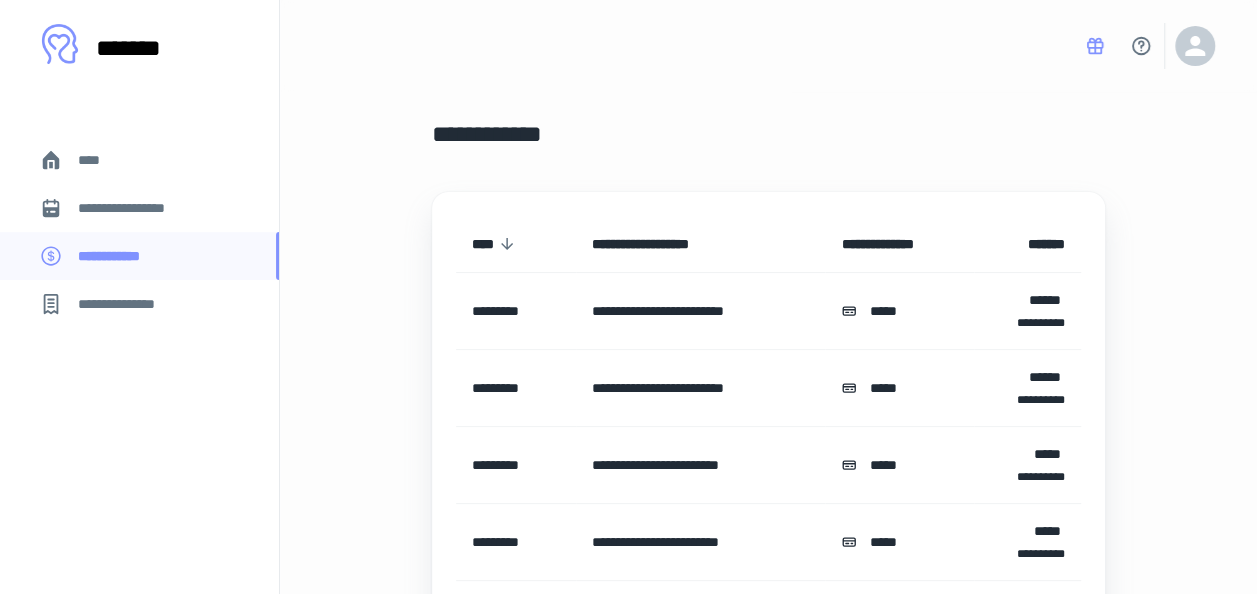 click on "****" at bounding box center [97, 160] 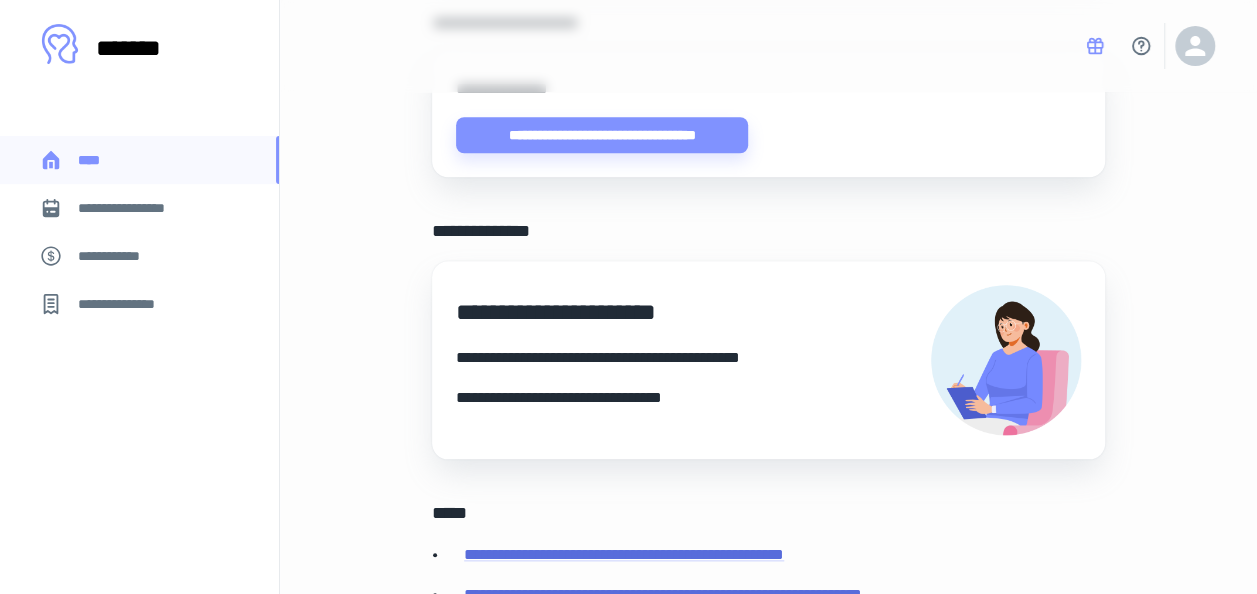 scroll, scrollTop: 717, scrollLeft: 0, axis: vertical 